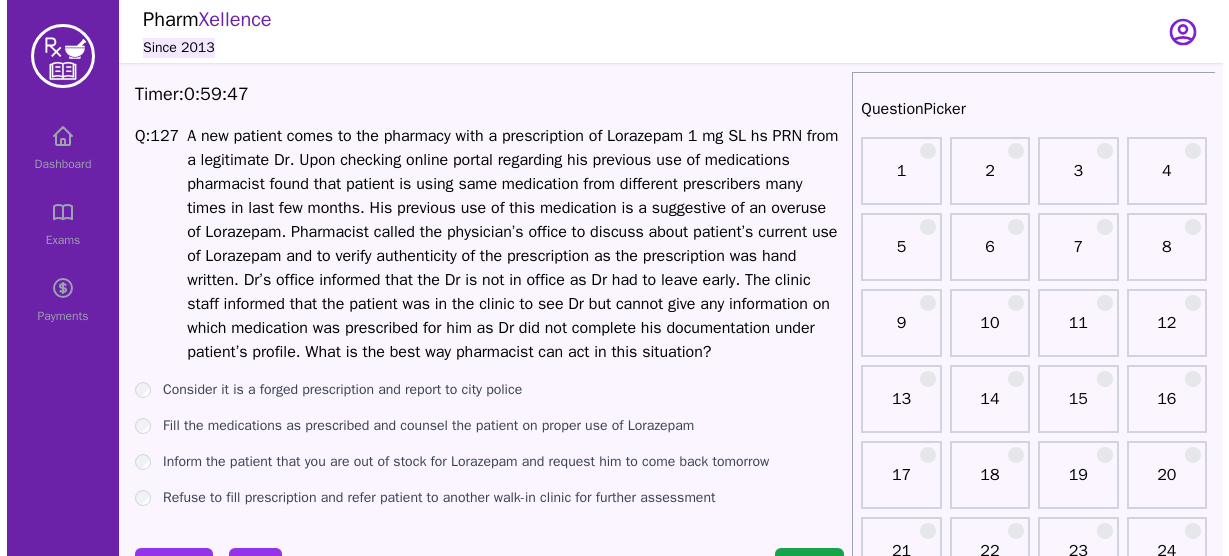scroll, scrollTop: 88, scrollLeft: 0, axis: vertical 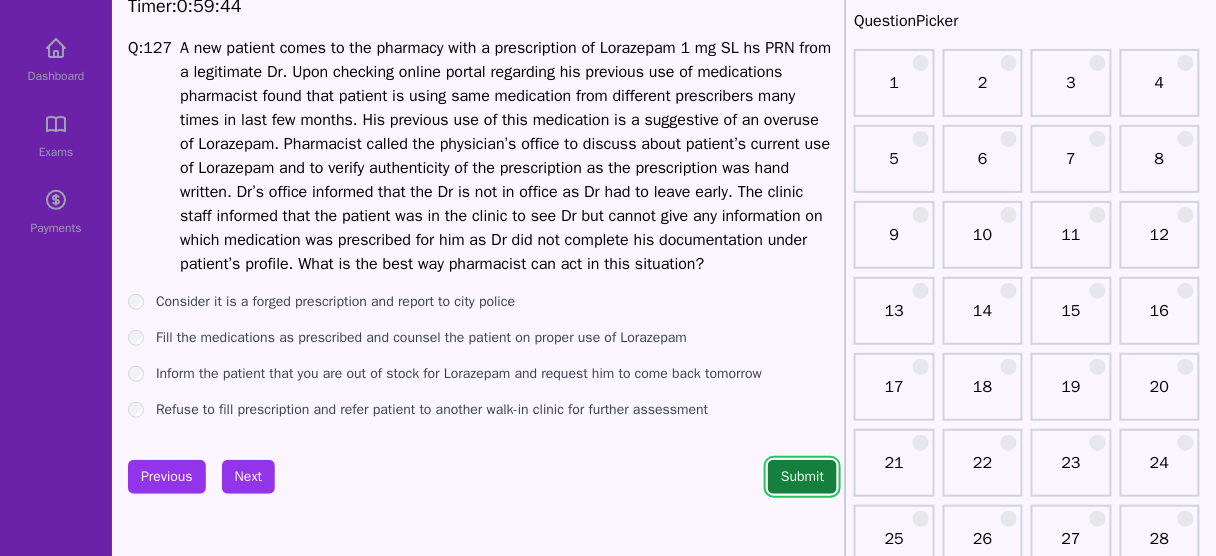 click on "Submit" at bounding box center [802, 477] 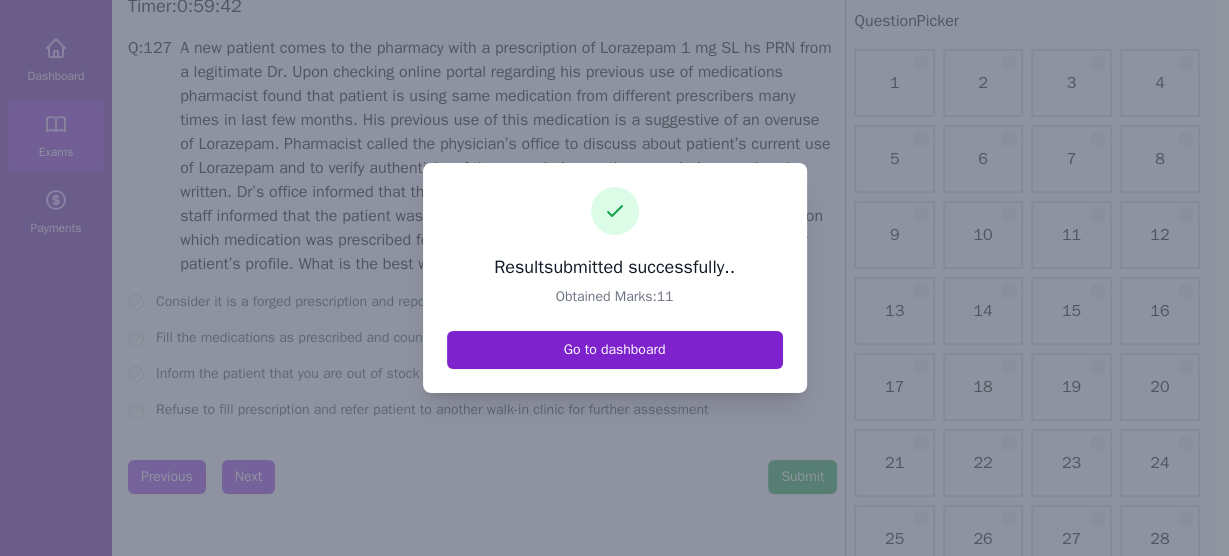 click on "Go to dashboard" at bounding box center (615, 350) 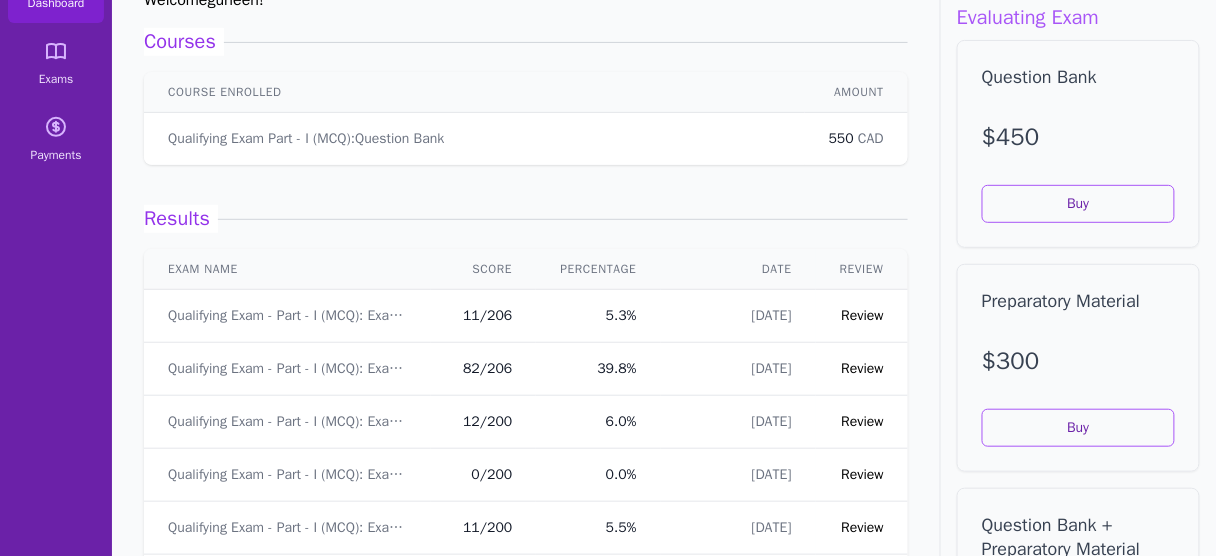 scroll, scrollTop: 163, scrollLeft: 0, axis: vertical 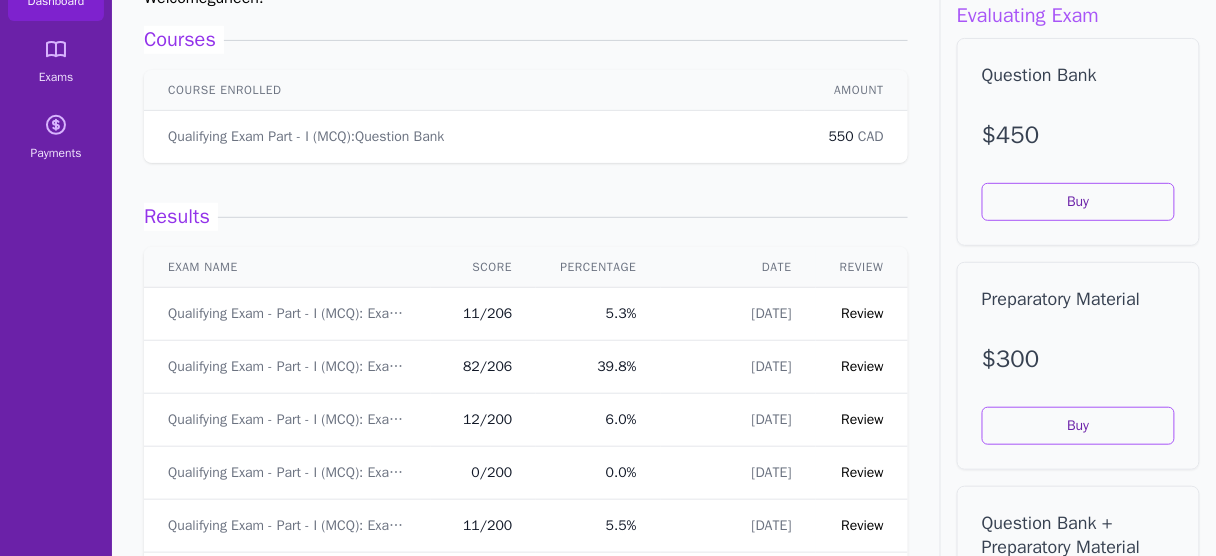 click on "Review" at bounding box center [863, 313] 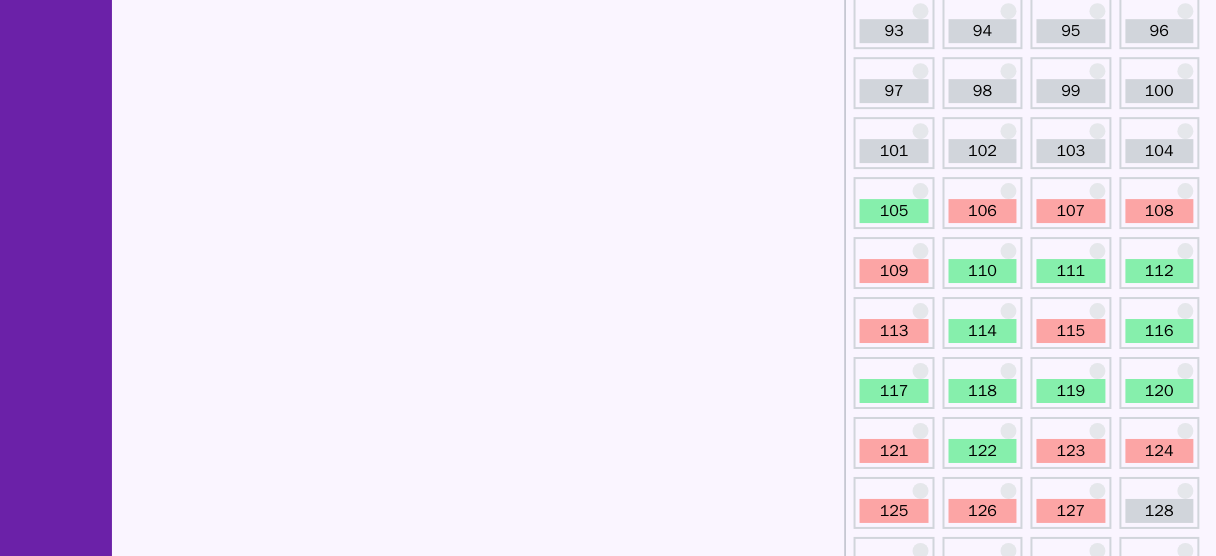 scroll, scrollTop: 1515, scrollLeft: 0, axis: vertical 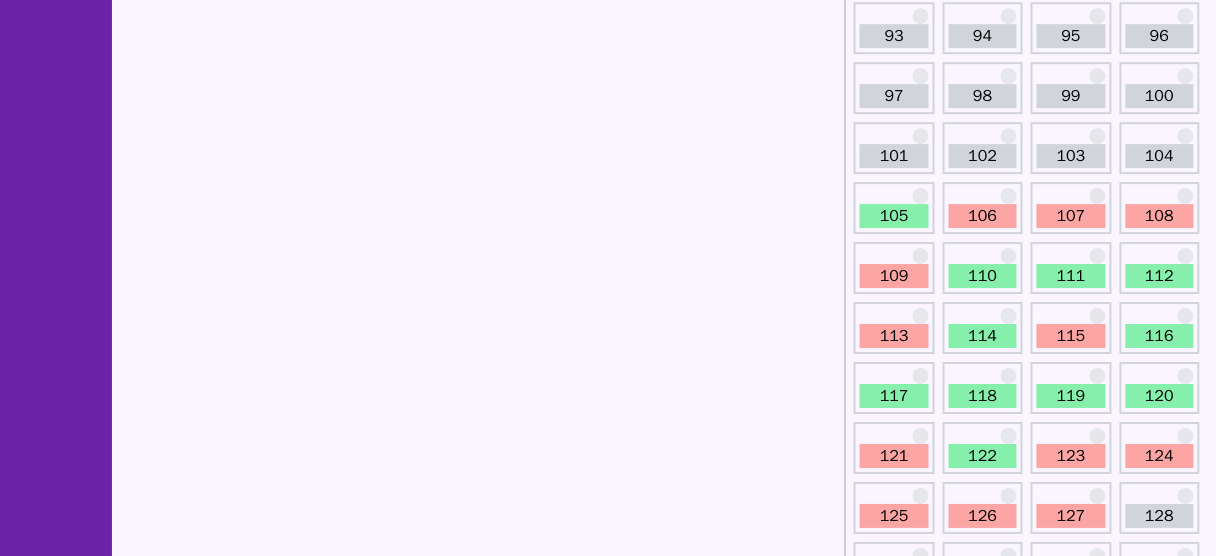 click on "105" at bounding box center [894, 216] 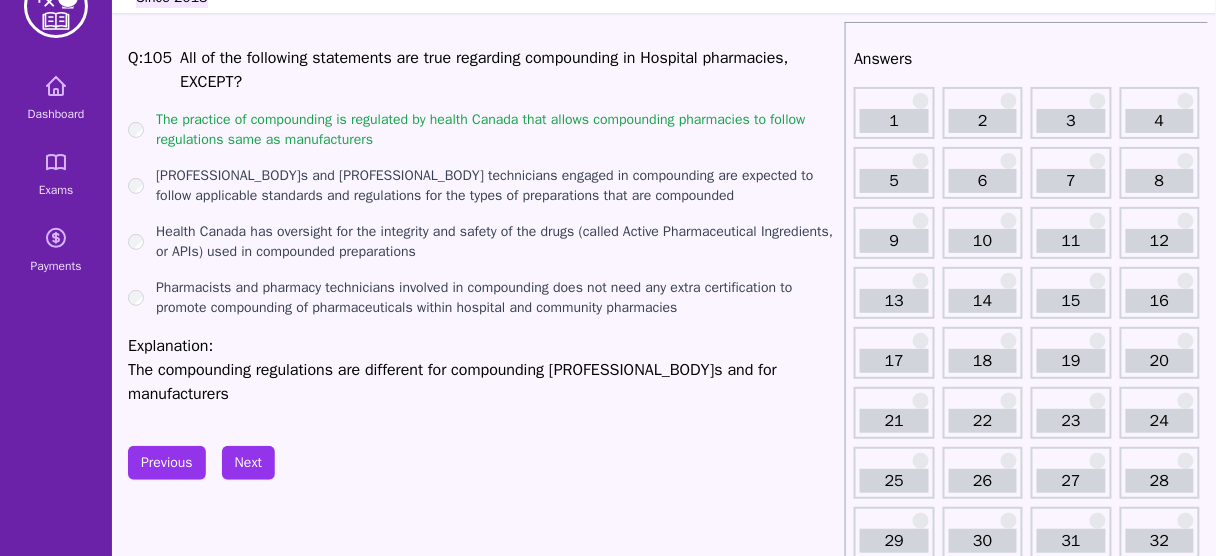 scroll, scrollTop: 51, scrollLeft: 0, axis: vertical 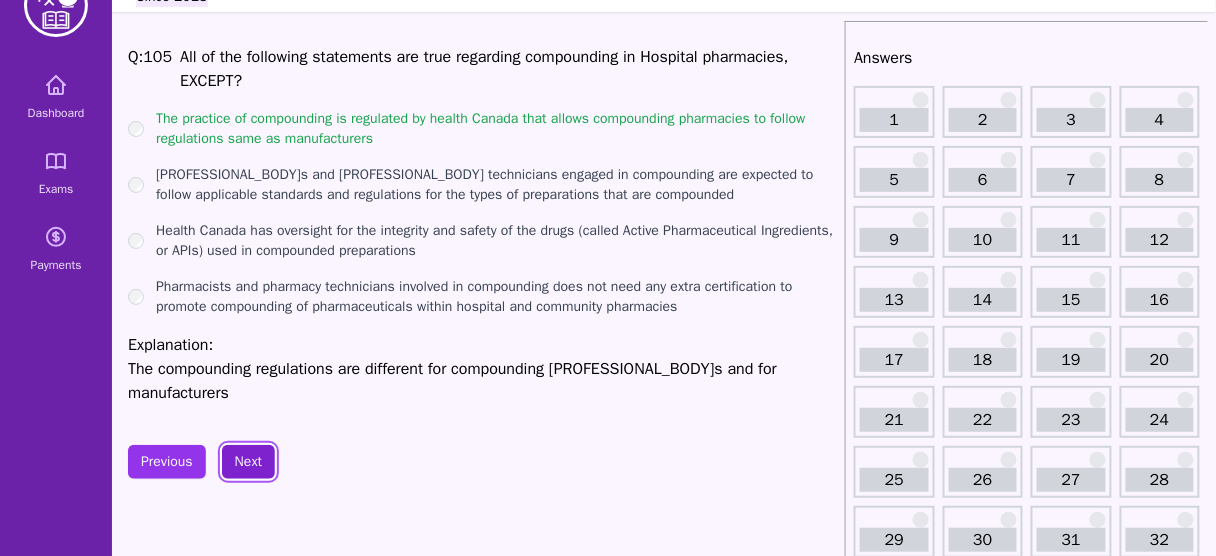 click on "Next" at bounding box center (248, 462) 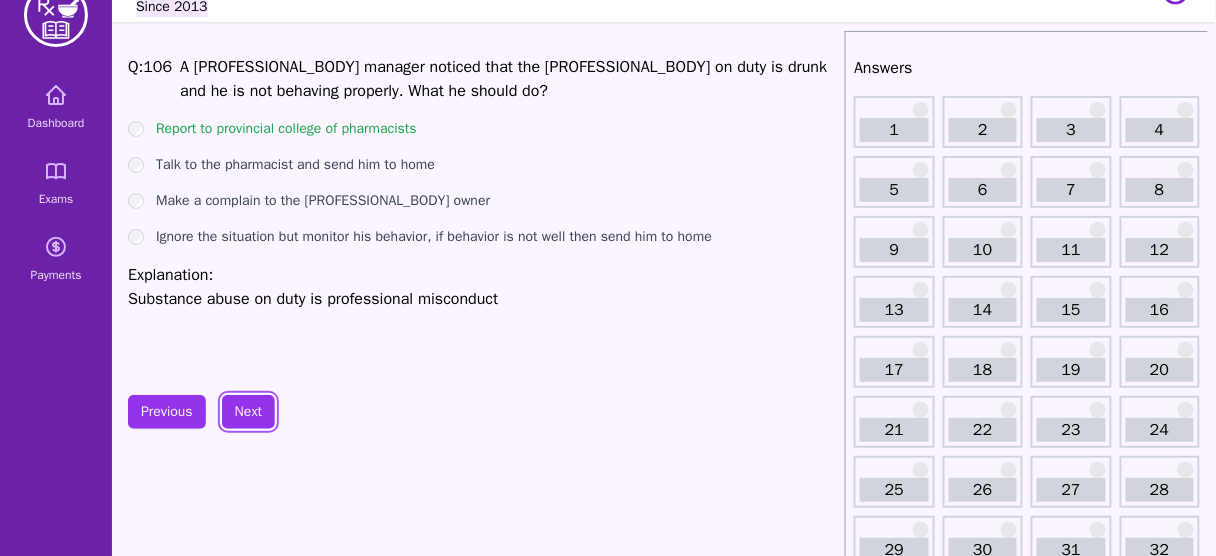 scroll, scrollTop: 40, scrollLeft: 0, axis: vertical 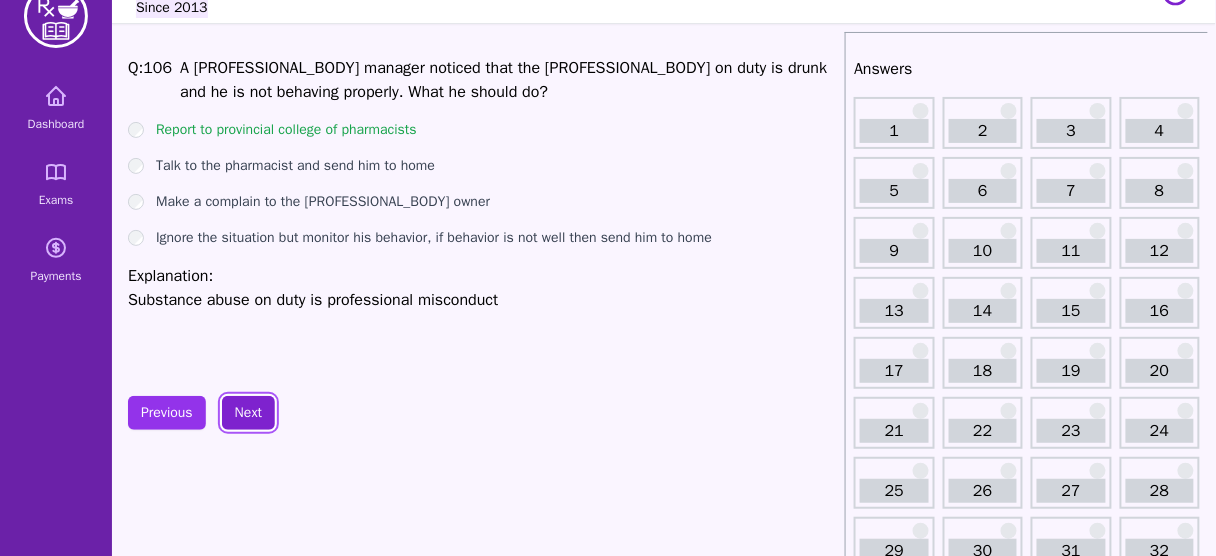 click on "Next" at bounding box center [248, 413] 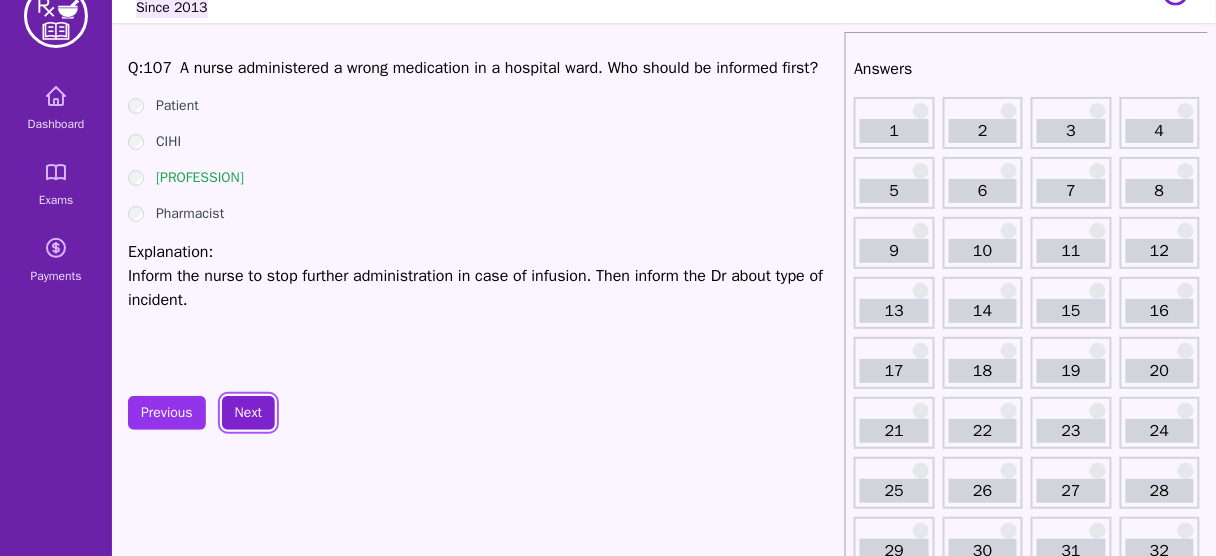 click on "Next" at bounding box center [248, 413] 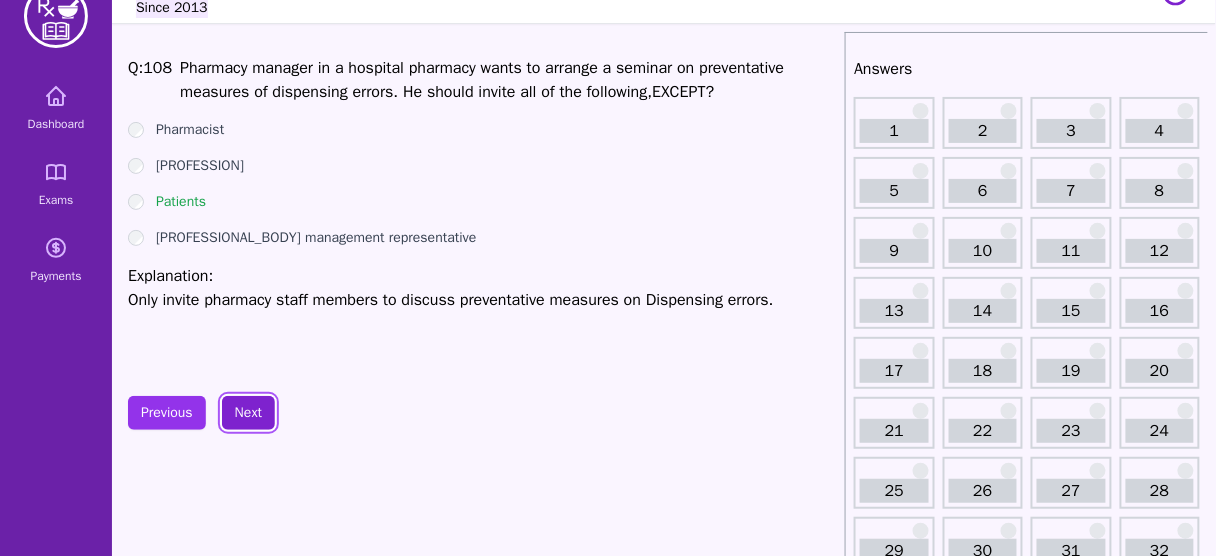 click on "Next" at bounding box center [248, 413] 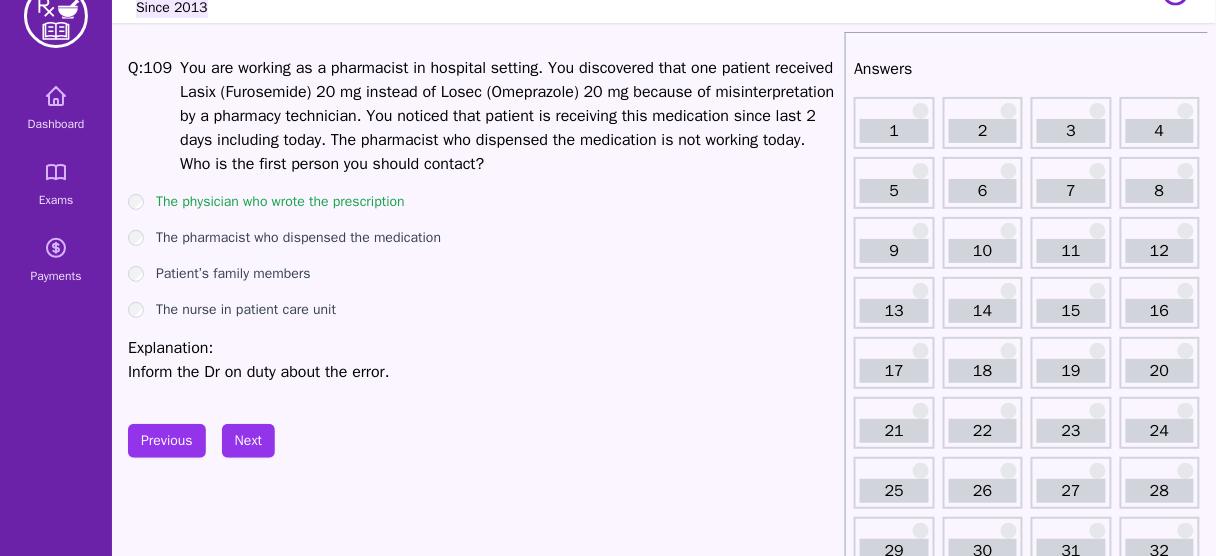 click on "Inform the Dr on duty about the error." at bounding box center (482, 372) 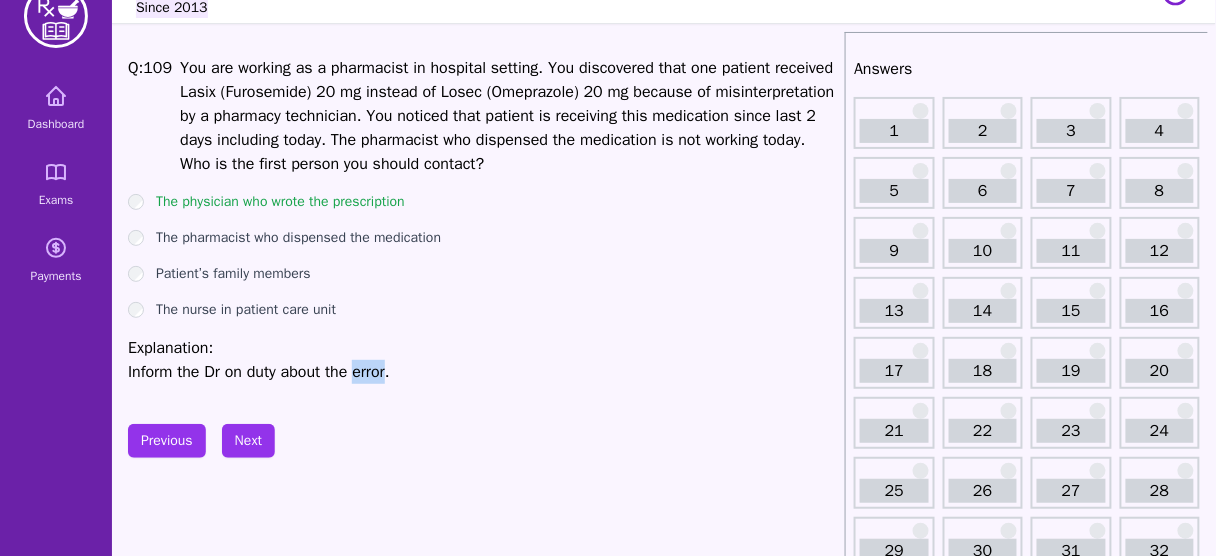 click on "Inform the Dr on duty about the error." at bounding box center (482, 372) 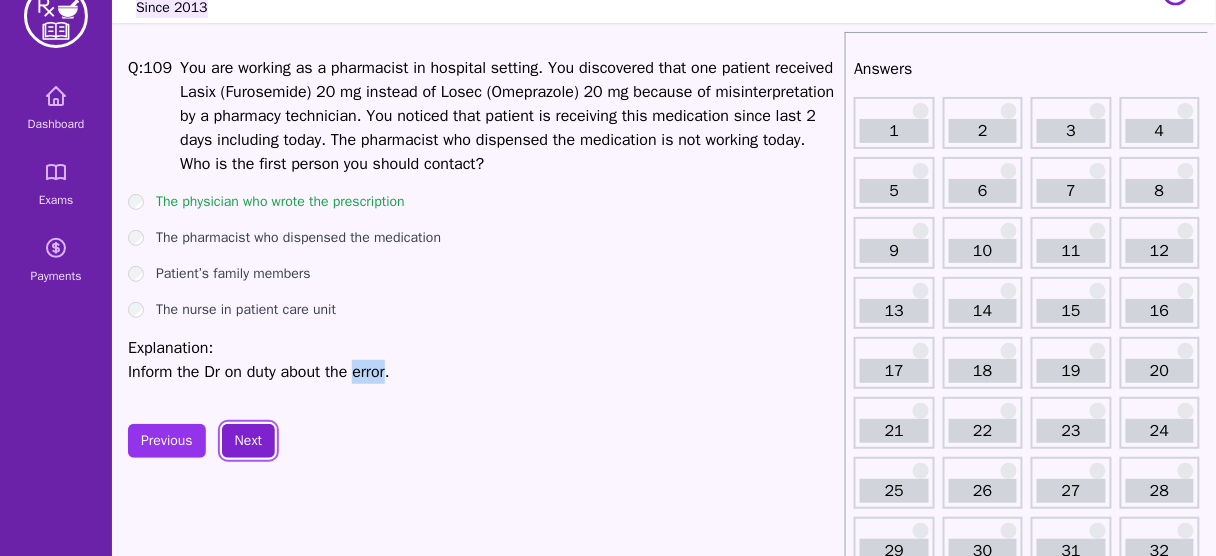 click on "Next" at bounding box center (248, 441) 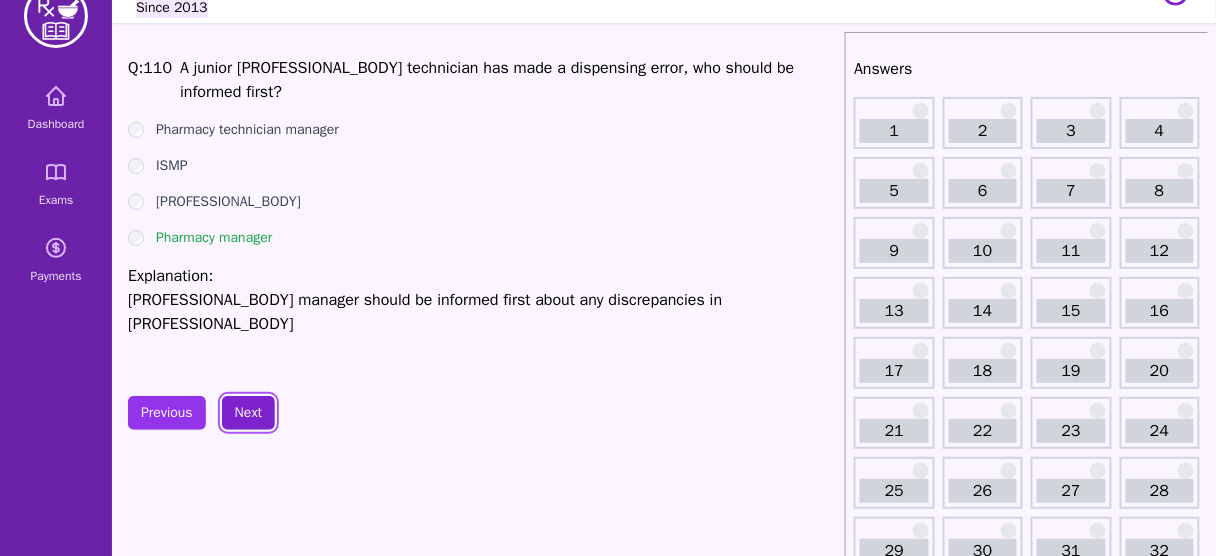 click on "Next" at bounding box center (248, 413) 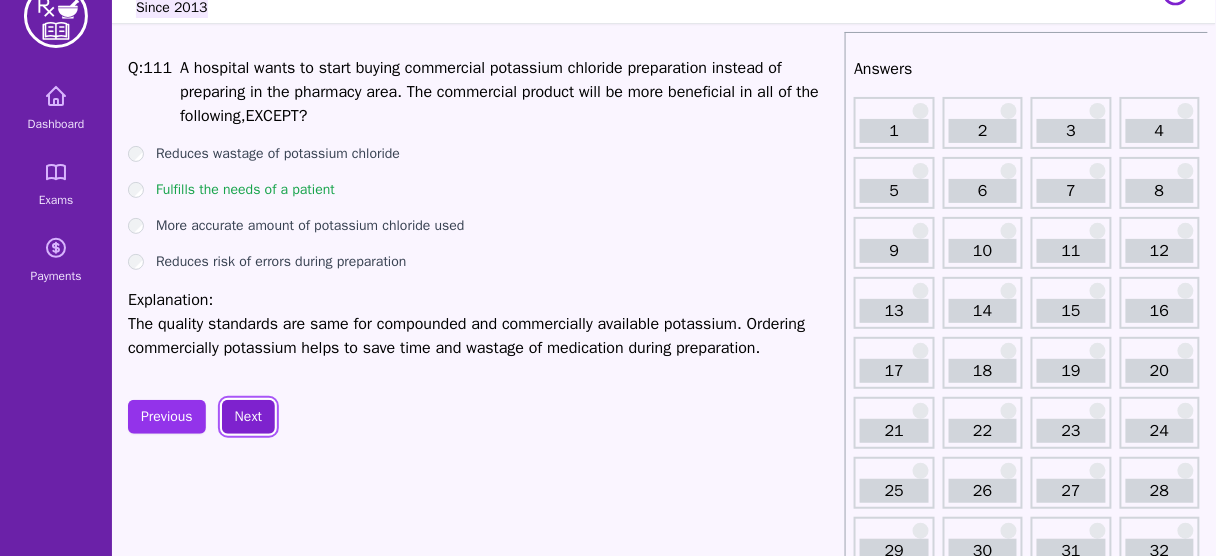 click on "Next" at bounding box center [248, 417] 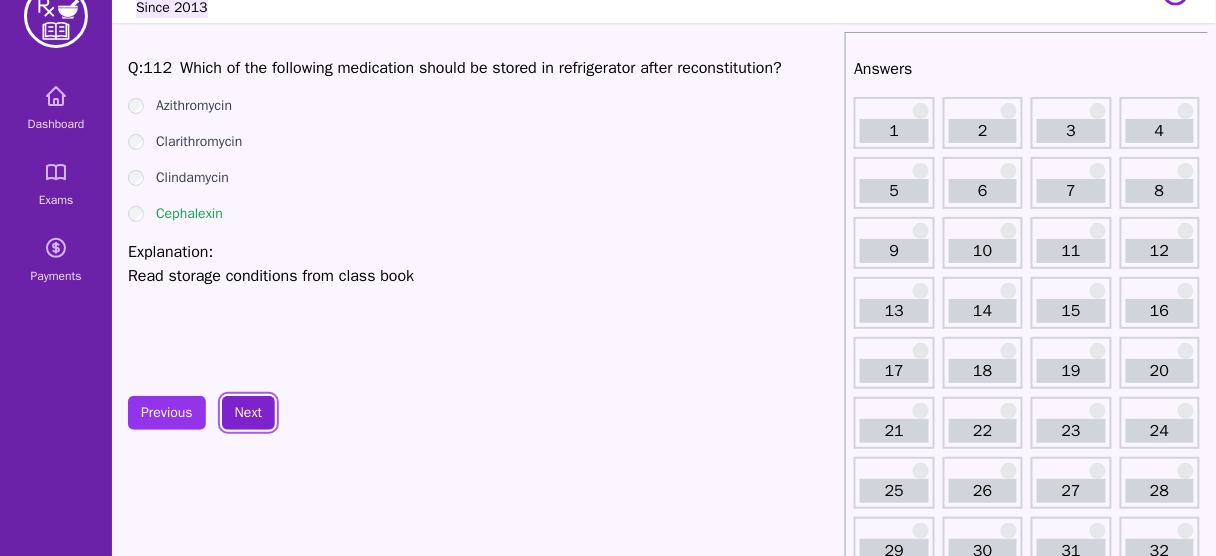 click on "Next" at bounding box center [248, 413] 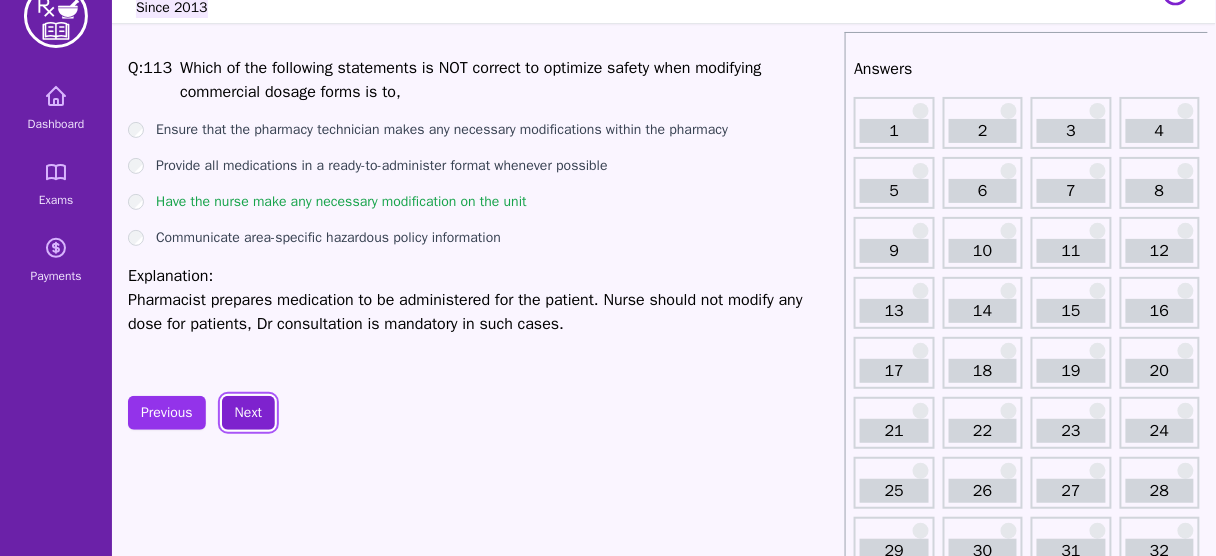 click on "Next" at bounding box center (248, 413) 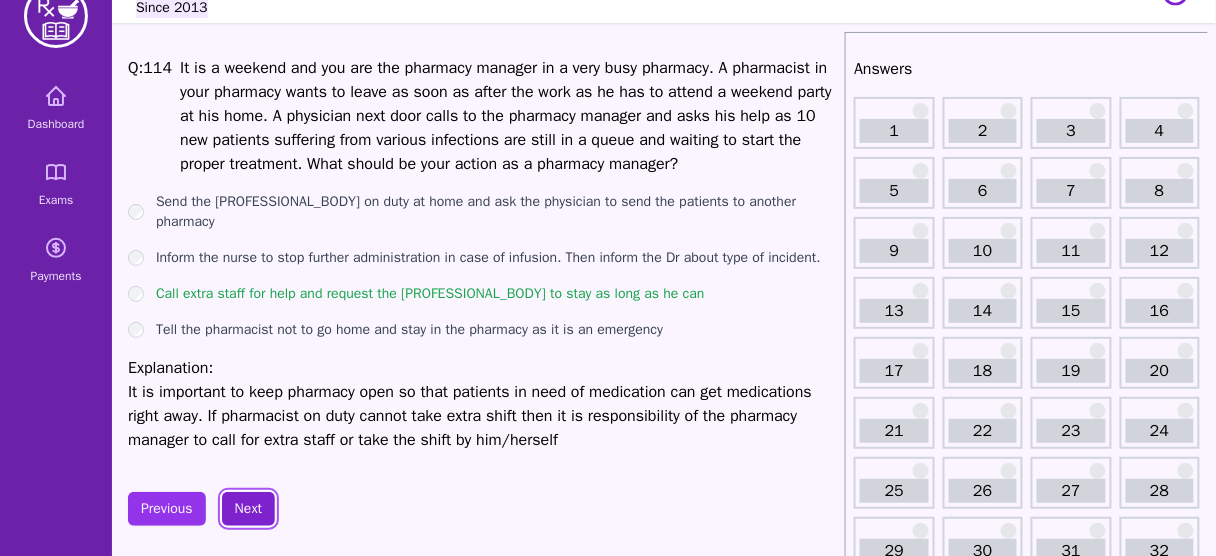 click on "Next" at bounding box center [248, 509] 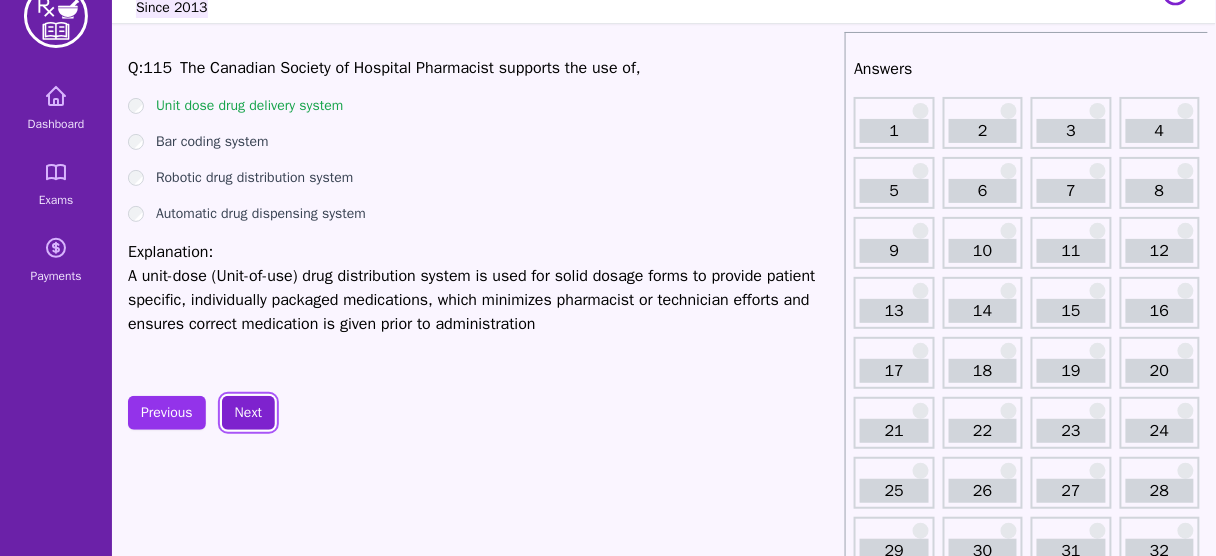 click on "Next" at bounding box center [248, 413] 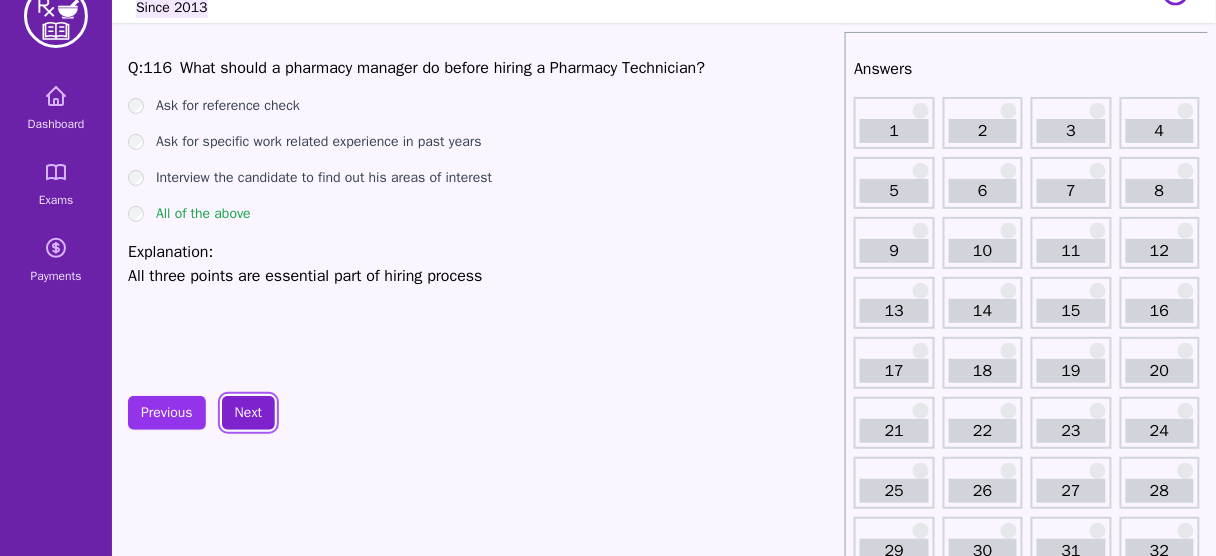 click on "Next" at bounding box center (248, 413) 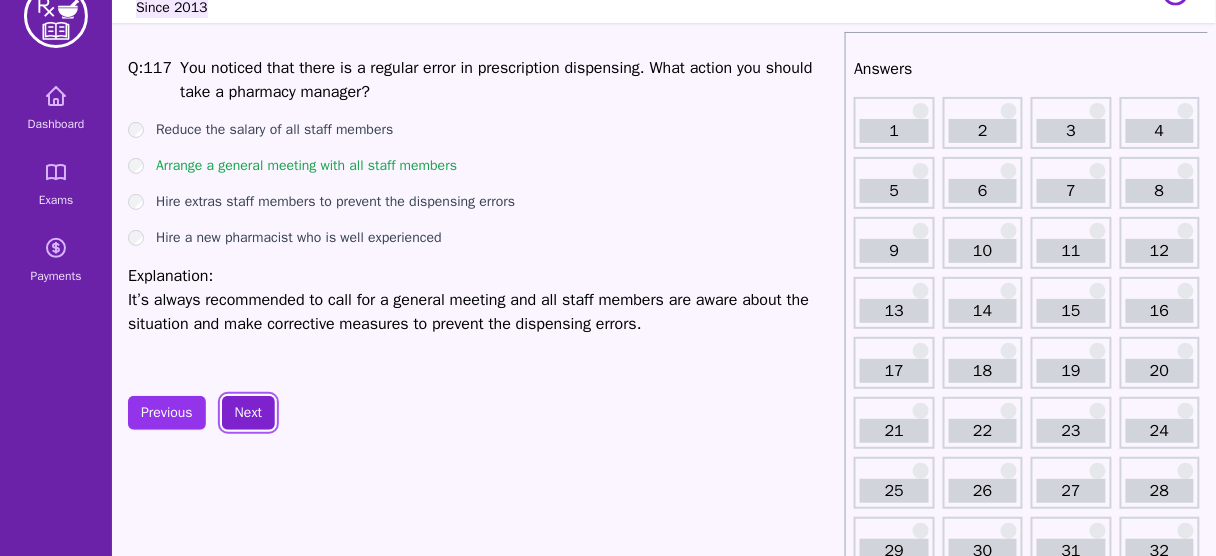 click on "Next" at bounding box center (248, 413) 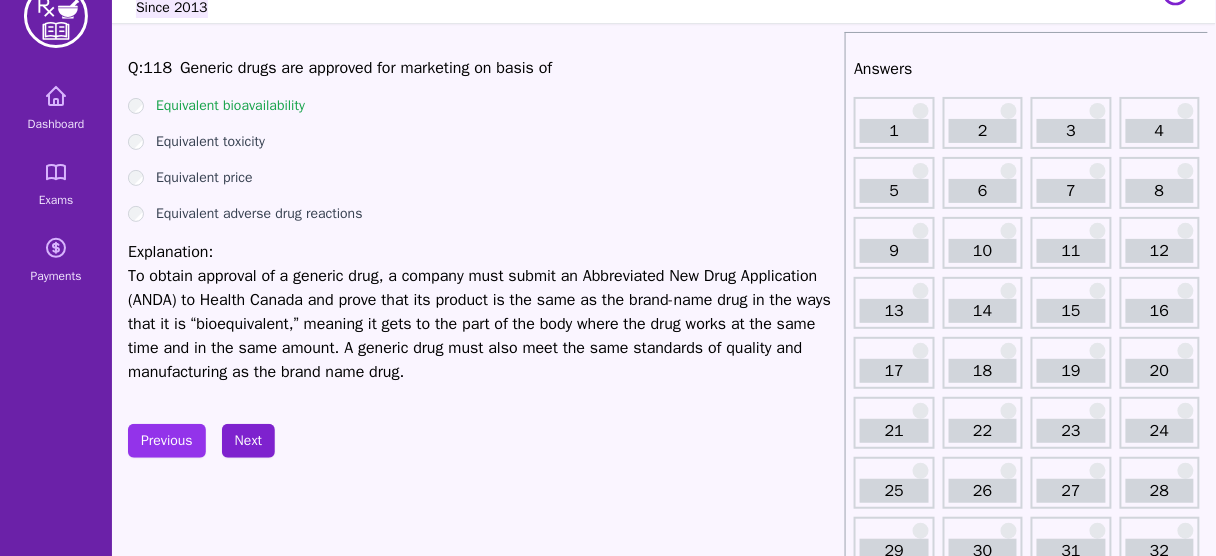 click on "Q: 118 Generic drugs are approved for marketing on basis of Equivalent bioavailability
Equivalent toxicity
Equivalent price
Equivalent adverse drug reactions
Explanation: To obtain approval of a generic drug, a company must submit an Abbreviated New Drug Application (ANDA) to Health Canada and prove that its product is the same as the brand-name drug in the ways that it is “bioequivalent,” meaning it gets to the part of the body where the drug works at the same time and in the same amount. A generic drug must also meet the same standards of quality and manufacturing as the brand name drug. Previous Next" at bounding box center (482, 1624) 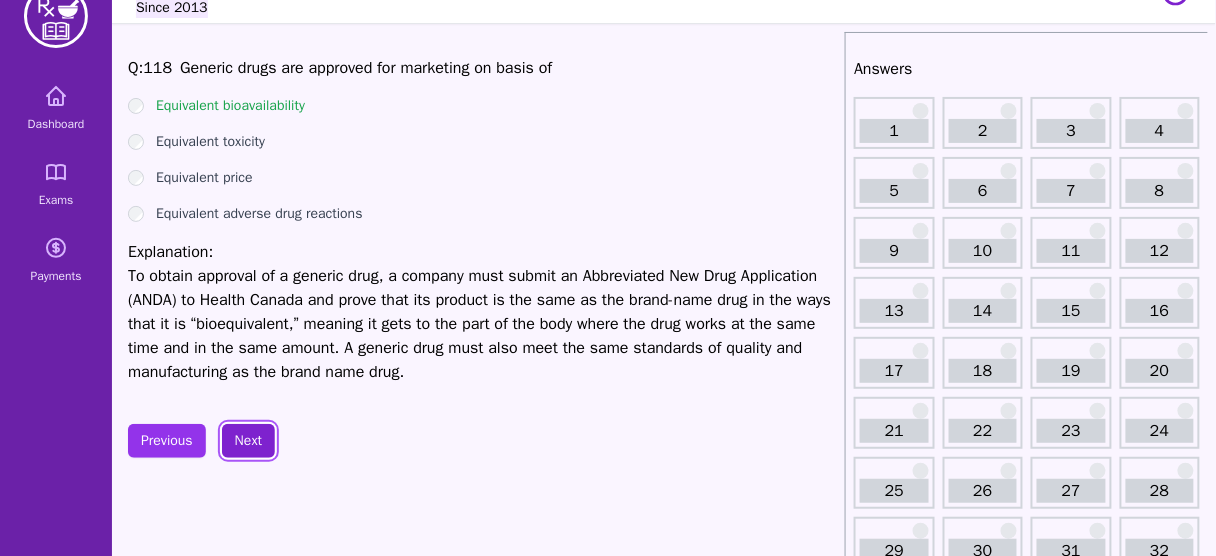 click on "Next" at bounding box center [248, 441] 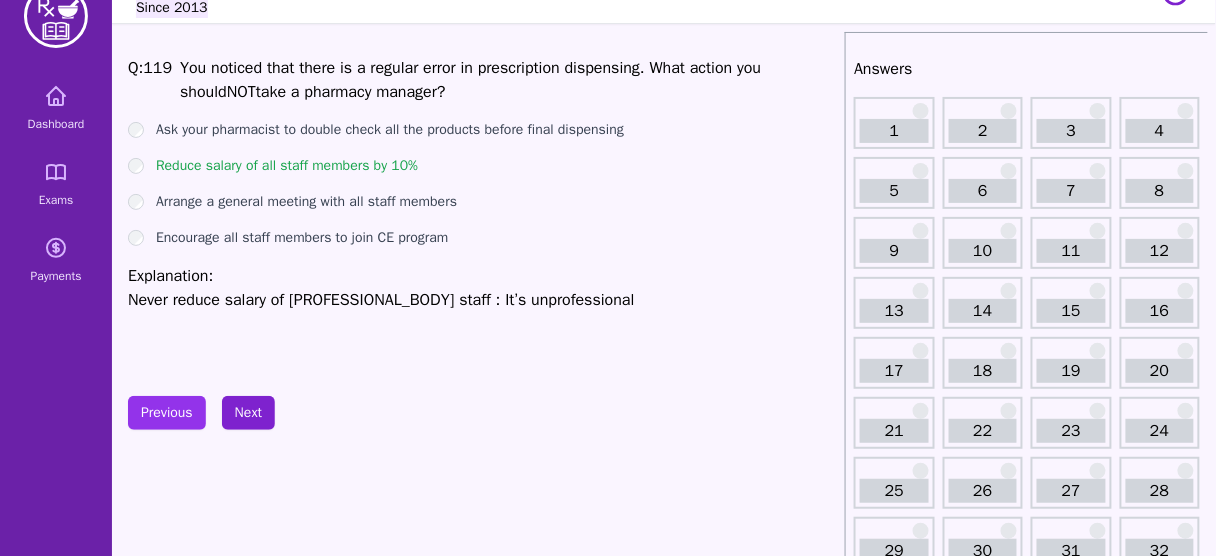 click on "Q: 119 You noticed that there is a regular error in prescription dispensing. What action you should NOT take a pharmacy manager? Ask your pharmacist to double check all the products before final dispensing
Reduce salary of all staff members by 10%
Arrange a general meeting with all staff members
Encourage all staff members to join CE program
Explanation: Never reduce salary of pharmacy staff : It’s unprofessional
Previous Next" at bounding box center (482, 1624) 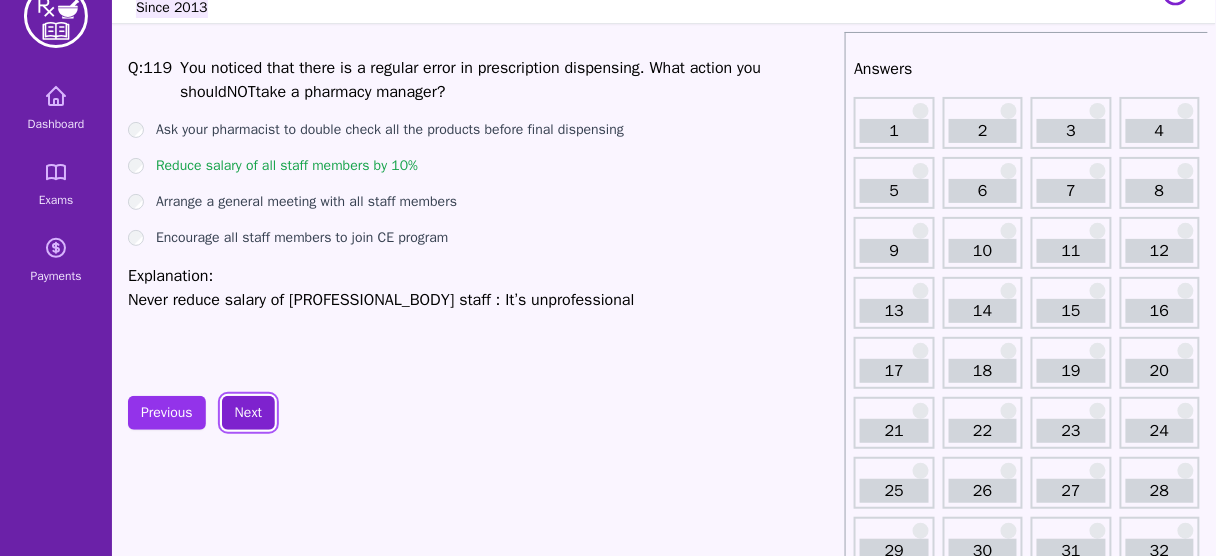 click on "Next" at bounding box center (248, 413) 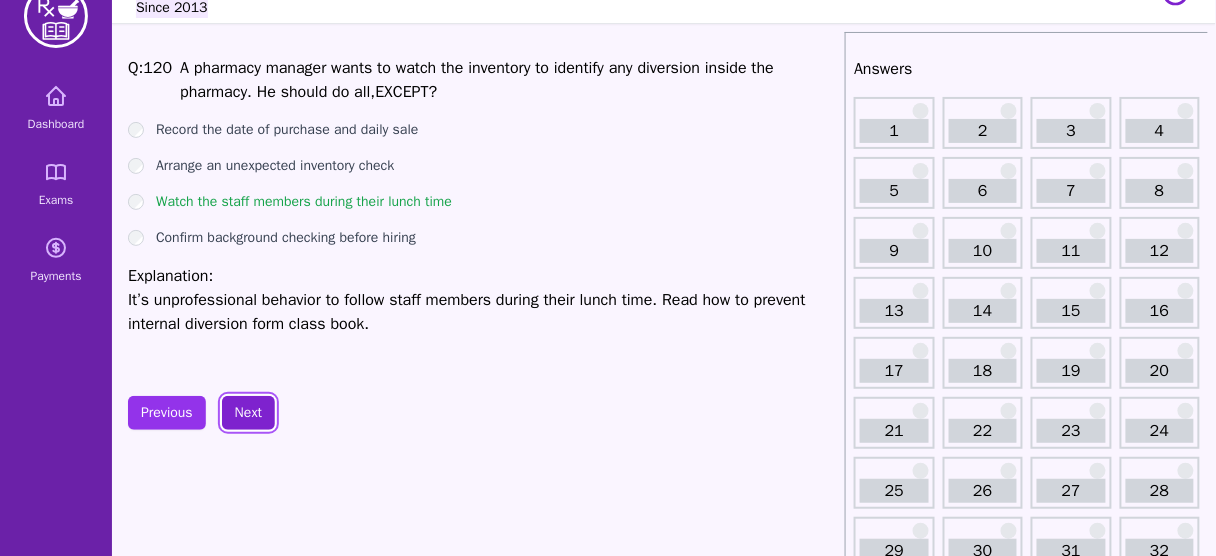click on "Next" at bounding box center (248, 413) 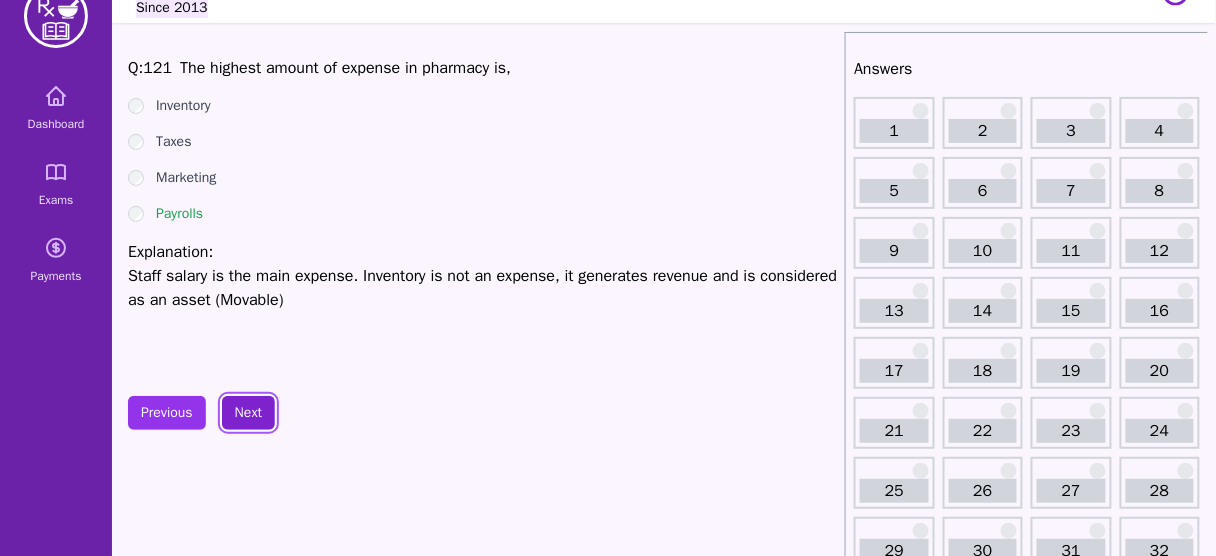 click on "Next" at bounding box center [248, 413] 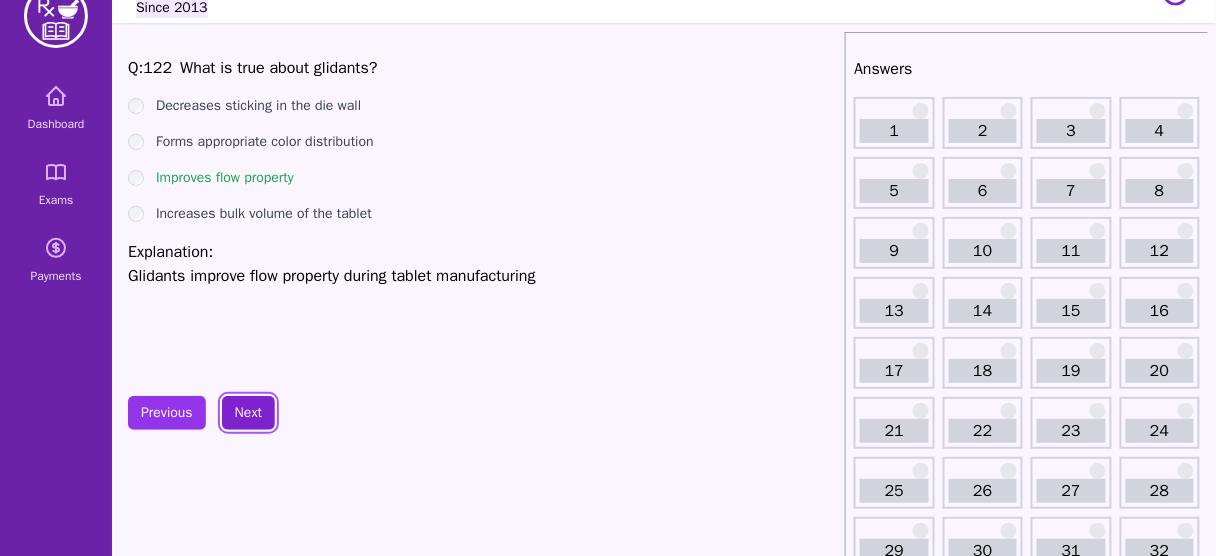 click on "Next" at bounding box center [248, 413] 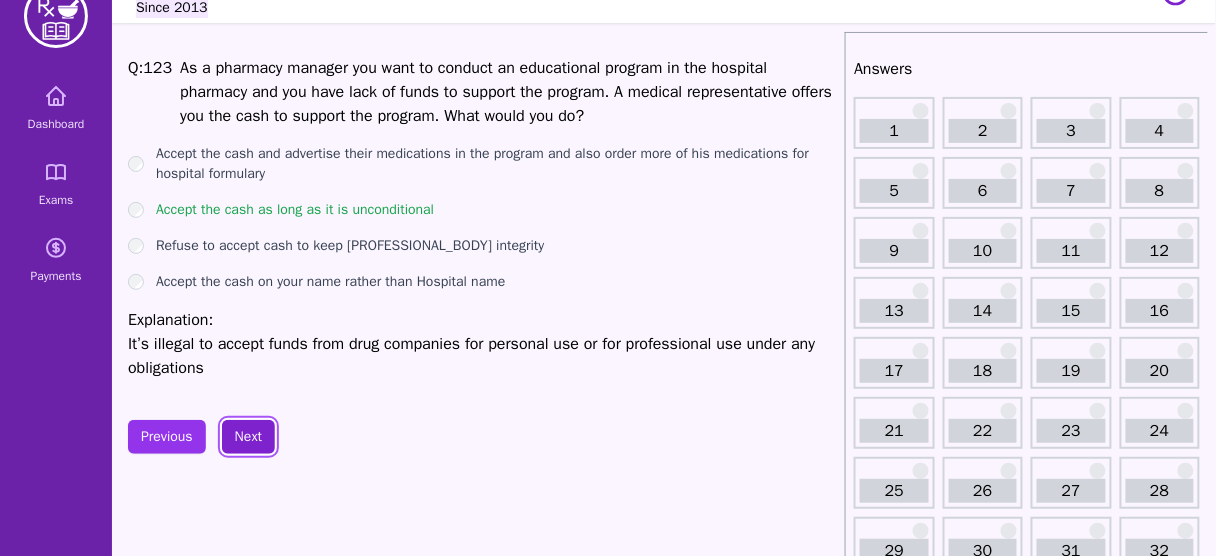 click on "Next" at bounding box center (248, 437) 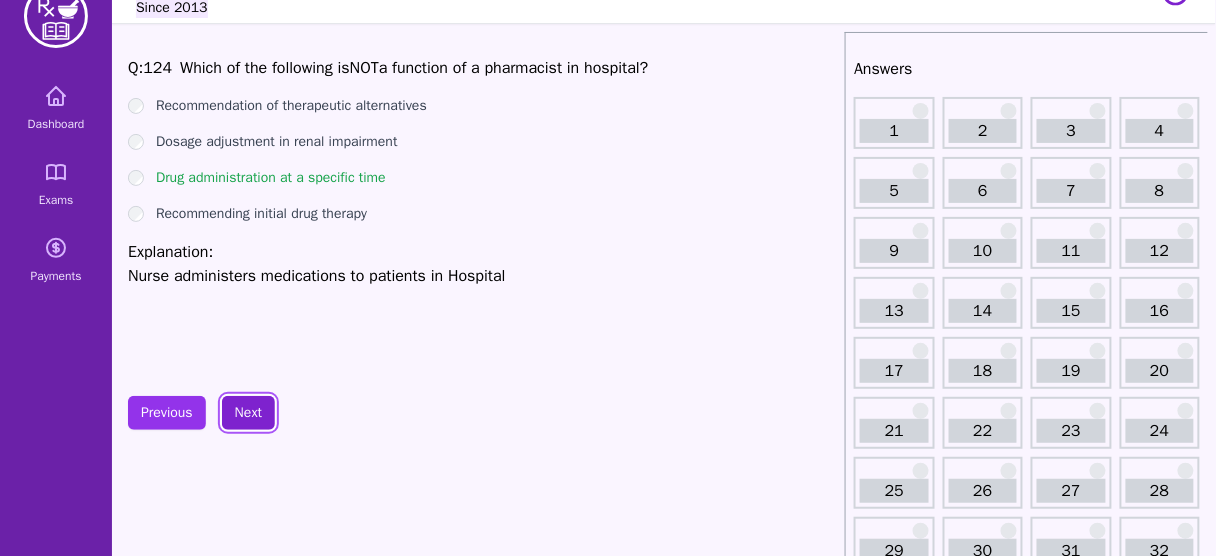 click on "Next" at bounding box center (248, 413) 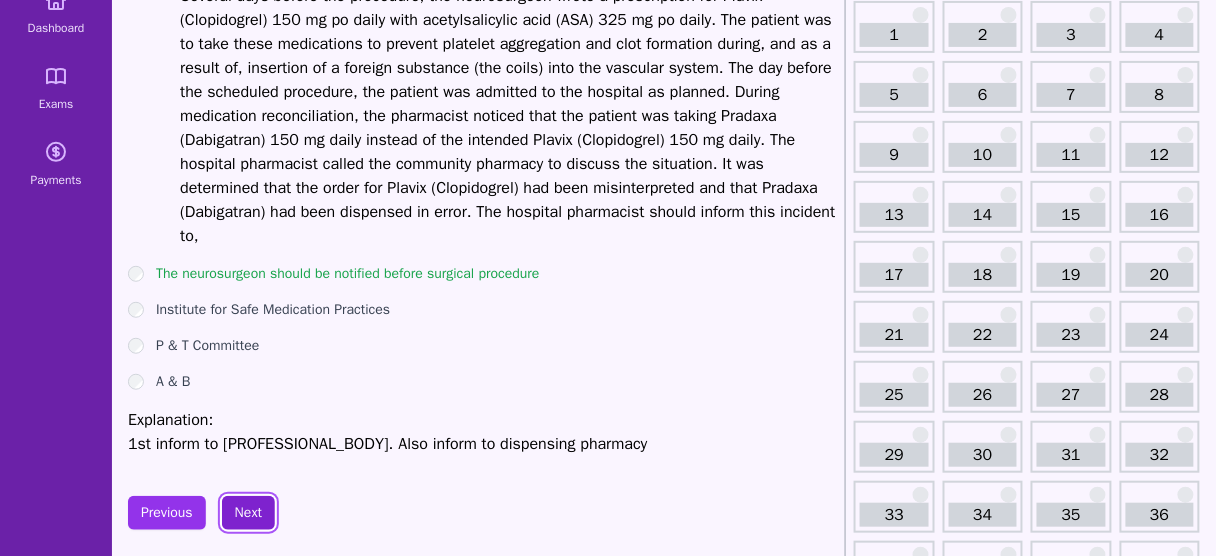 scroll, scrollTop: 145, scrollLeft: 0, axis: vertical 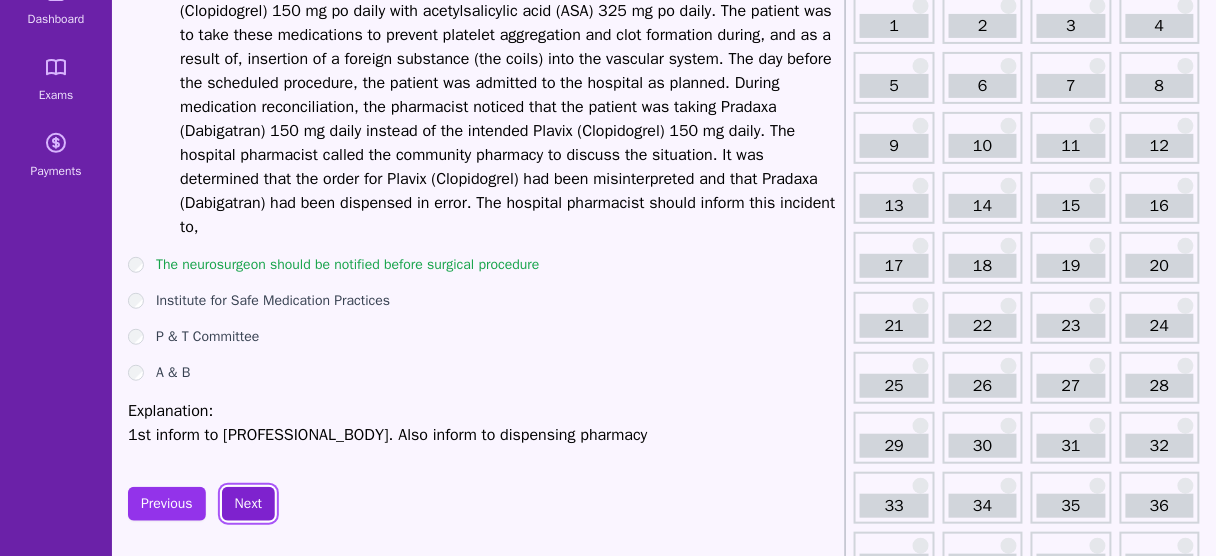 click on "Next" at bounding box center (248, 504) 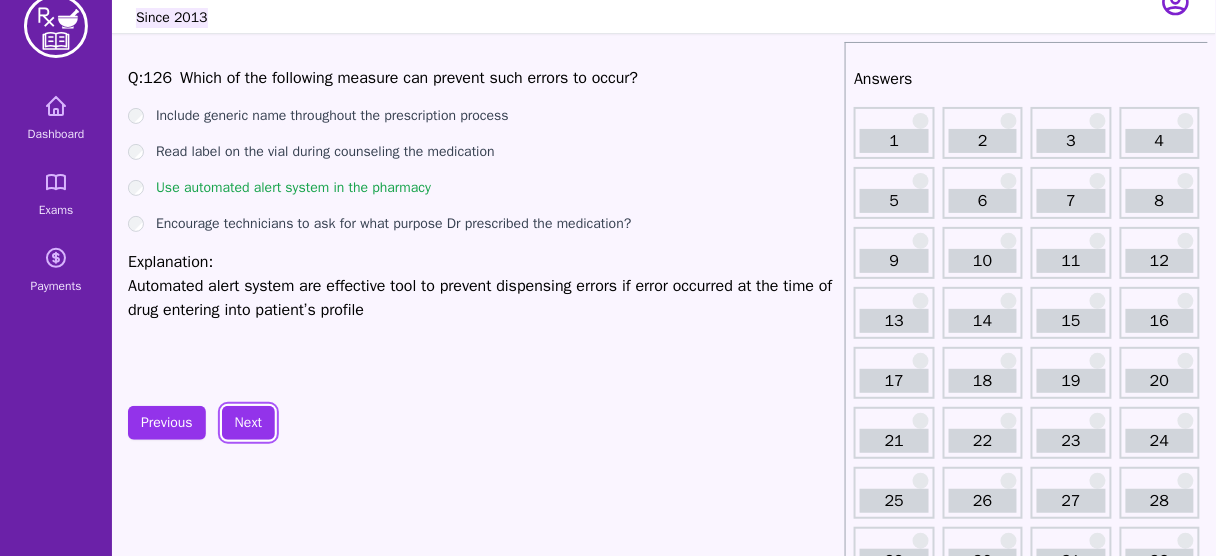 scroll, scrollTop: 28, scrollLeft: 0, axis: vertical 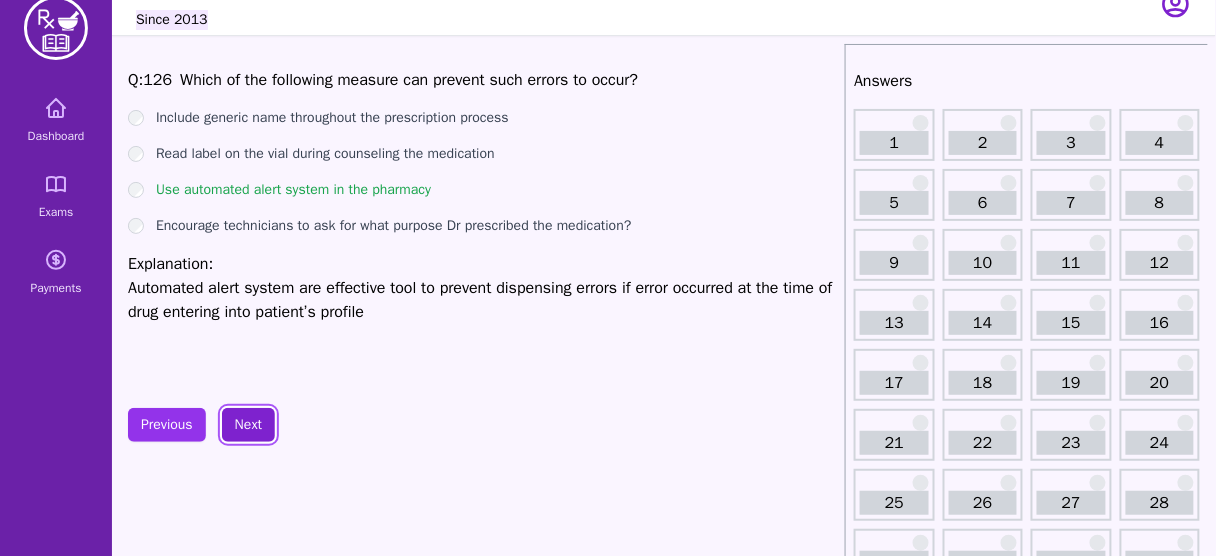 click on "Next" at bounding box center (248, 425) 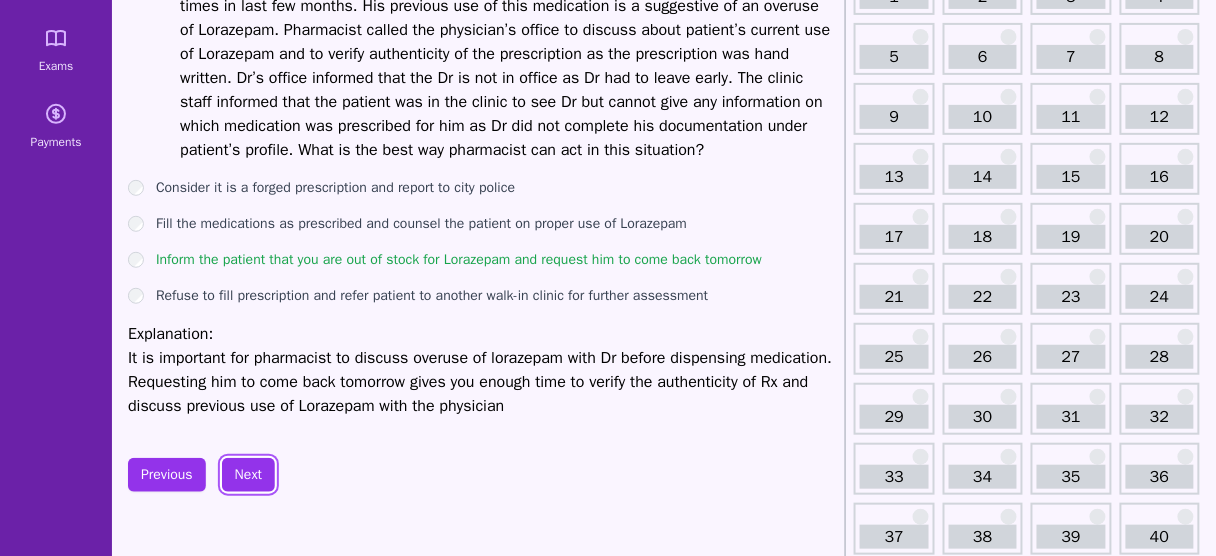 scroll, scrollTop: 0, scrollLeft: 0, axis: both 